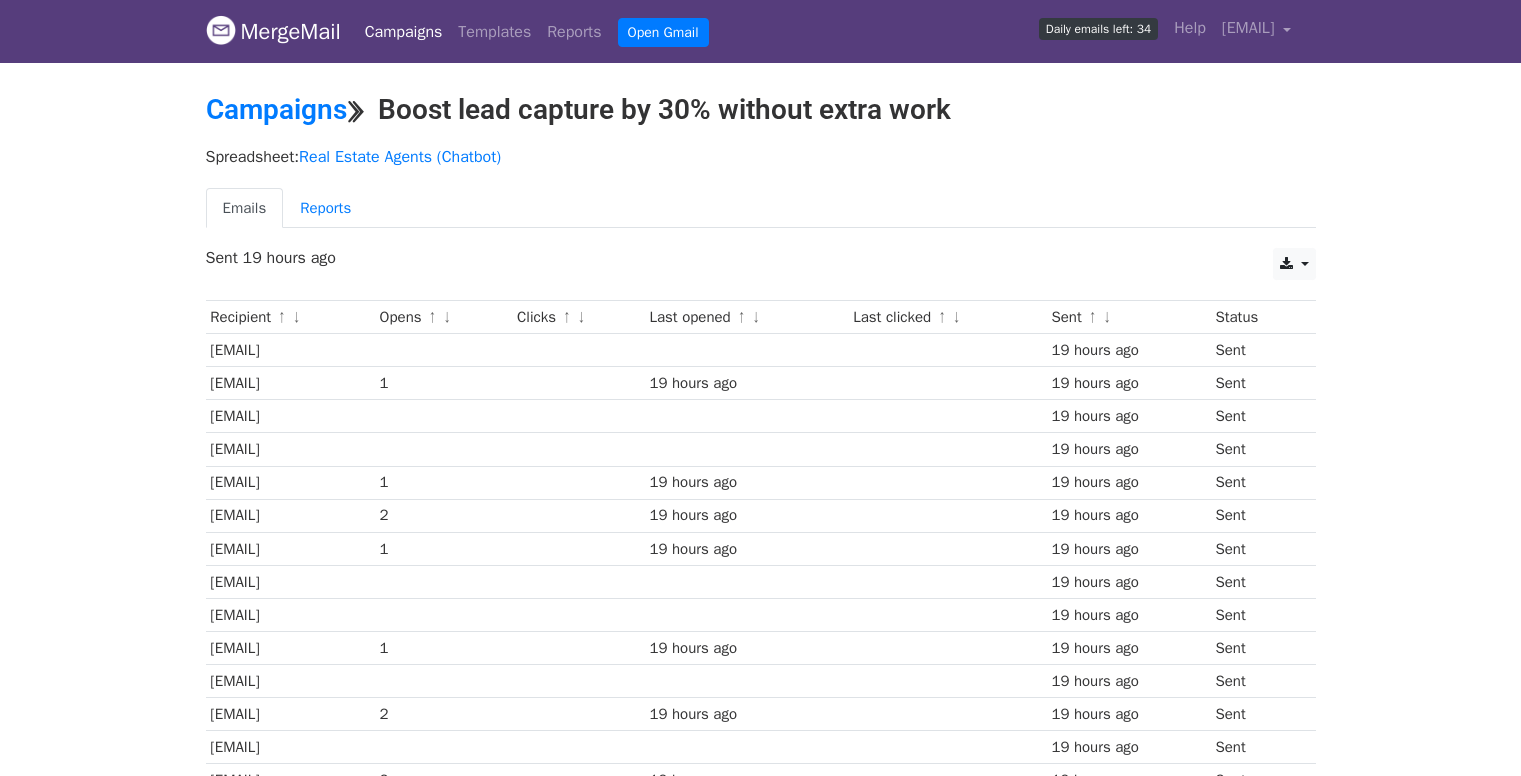 scroll, scrollTop: 259, scrollLeft: 0, axis: vertical 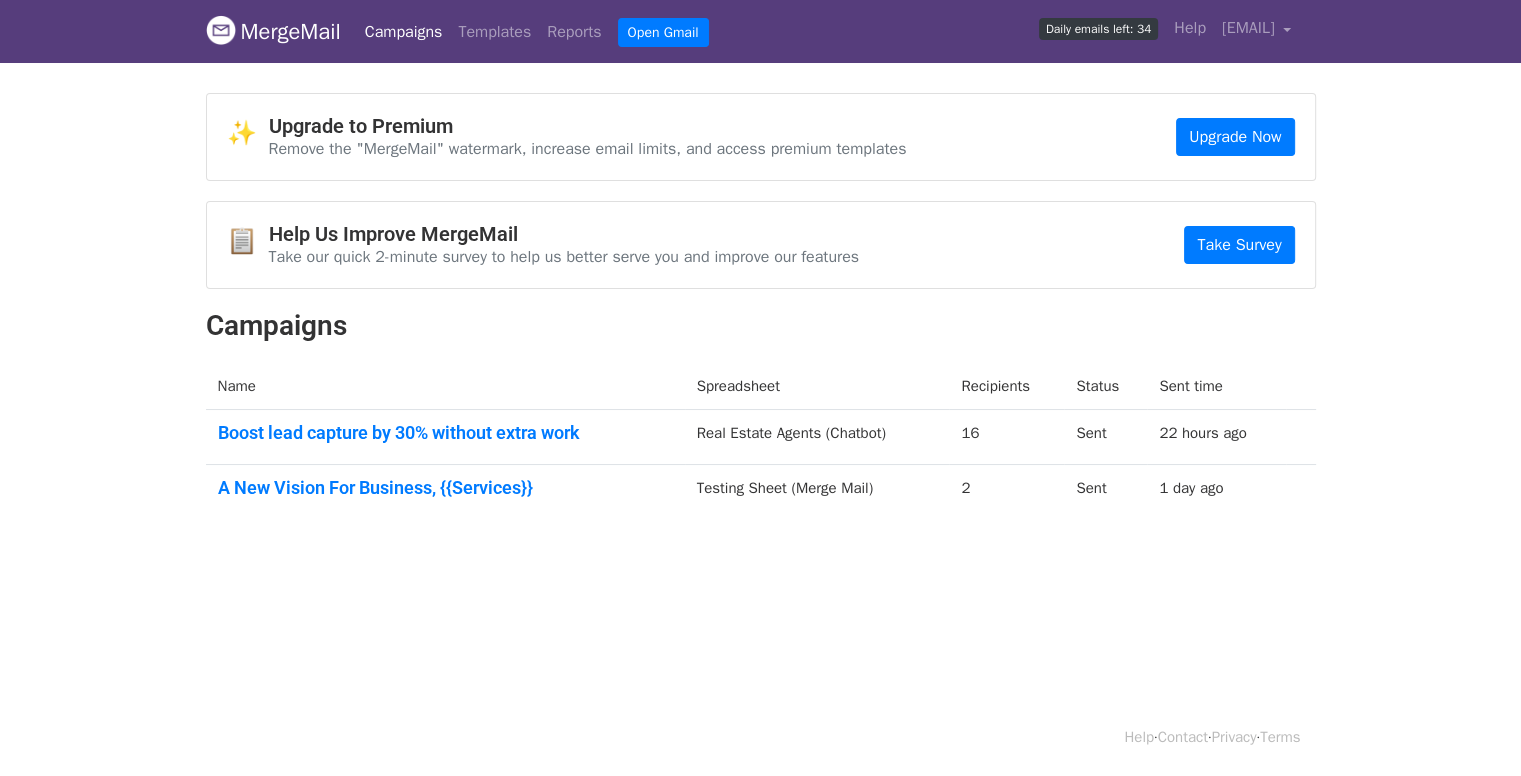 click on "Daily emails left: 34" at bounding box center (1098, 29) 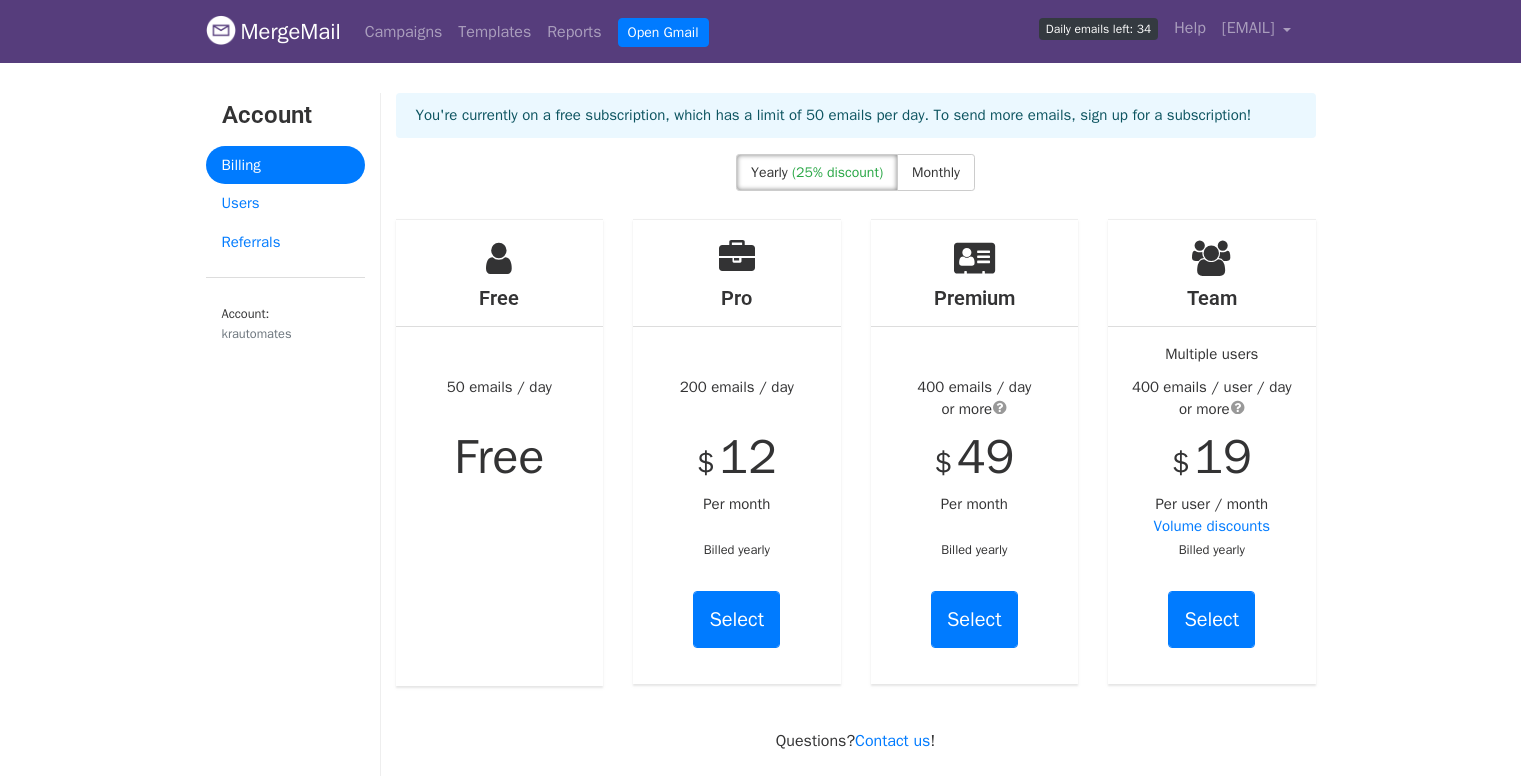 scroll, scrollTop: 0, scrollLeft: 0, axis: both 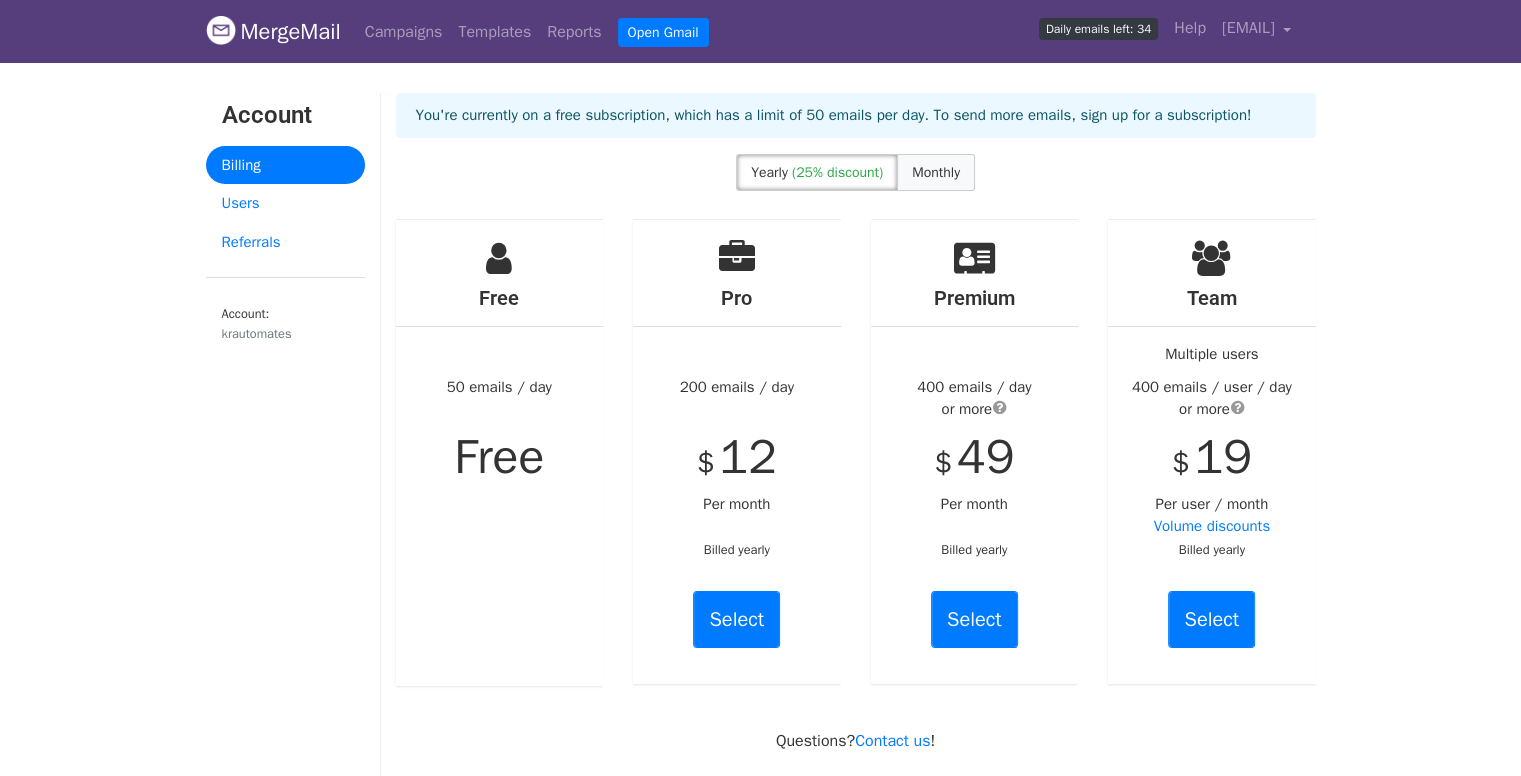 click on "Monthly" at bounding box center [936, 172] 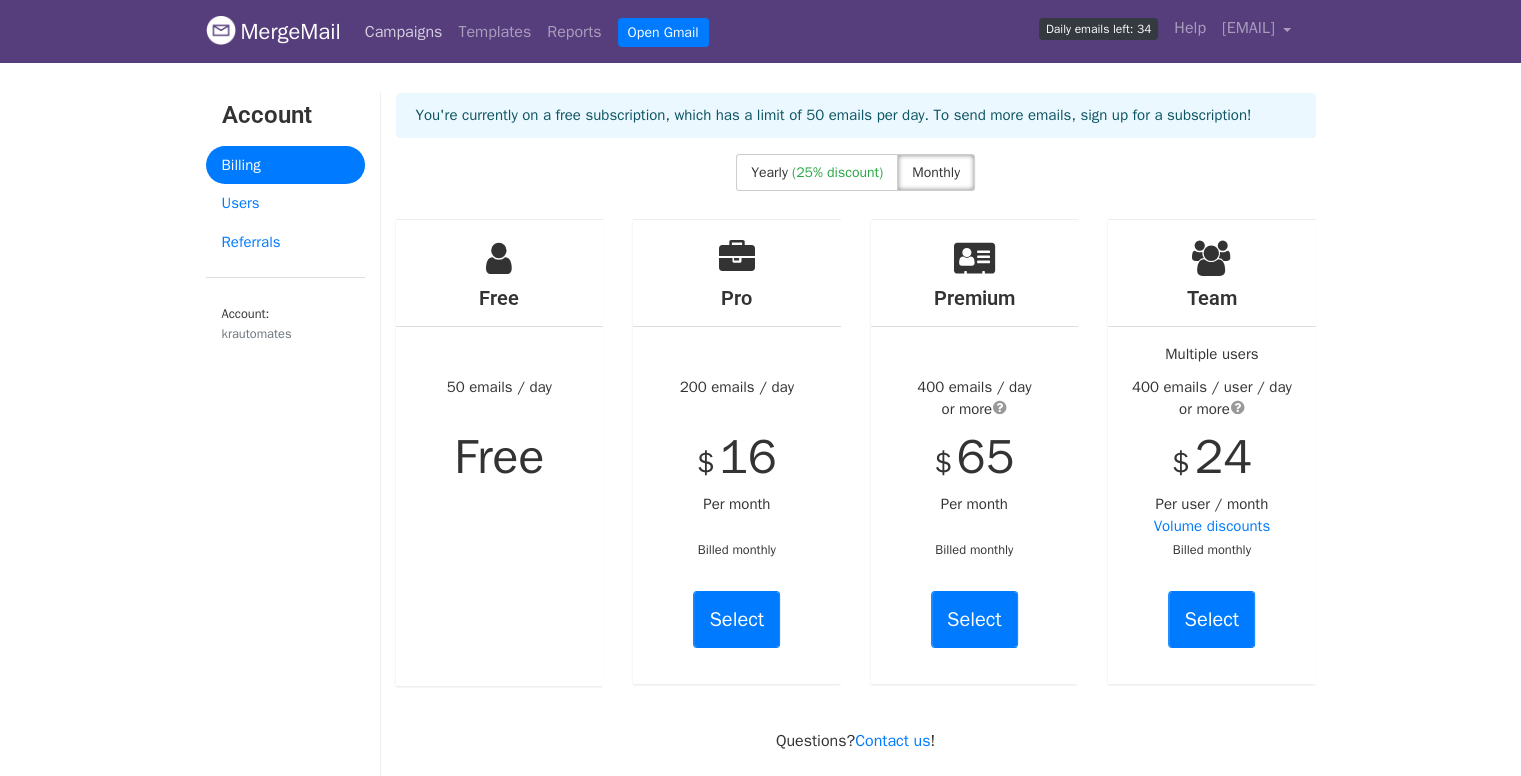 click on "Campaigns" at bounding box center [404, 32] 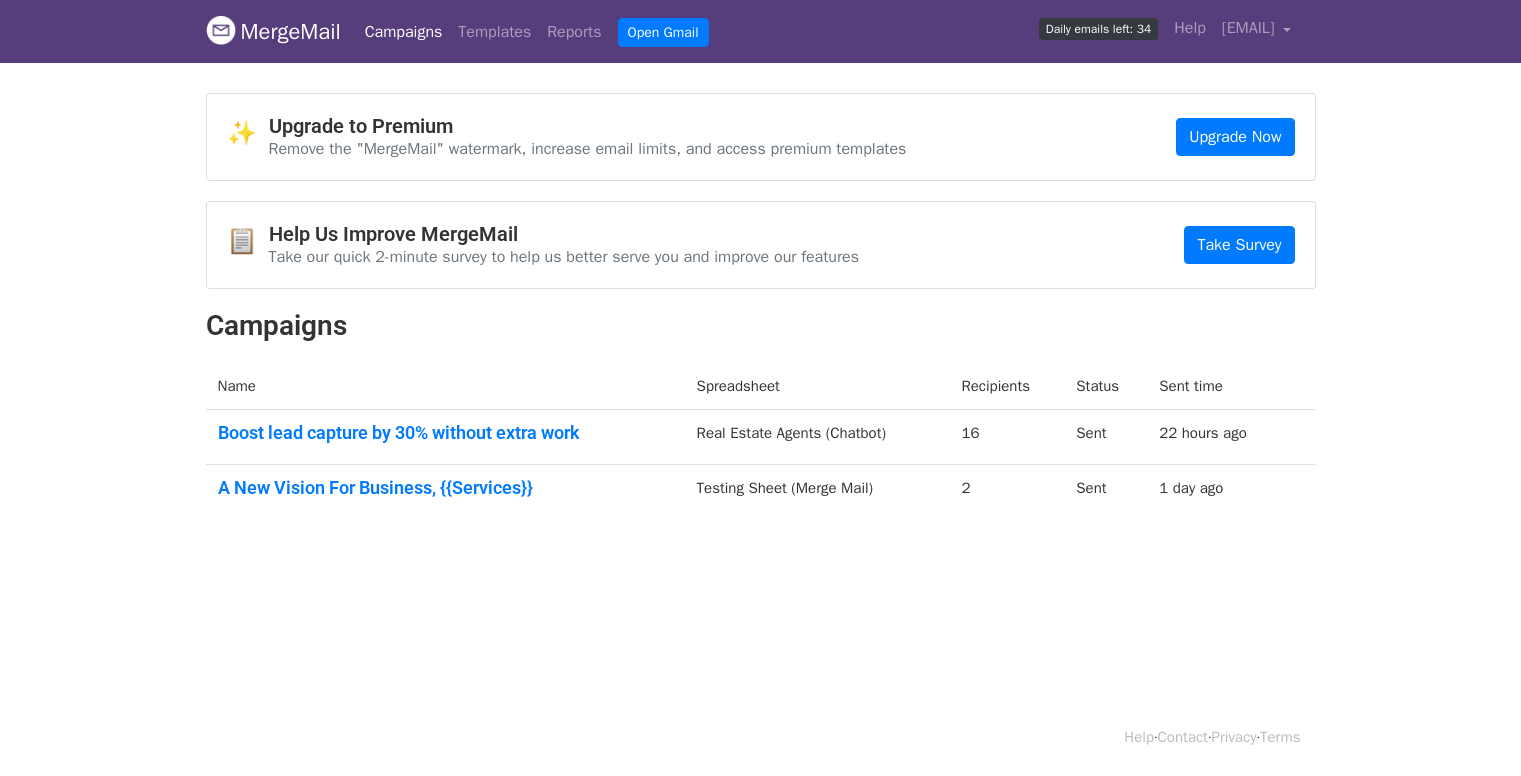 scroll, scrollTop: 0, scrollLeft: 0, axis: both 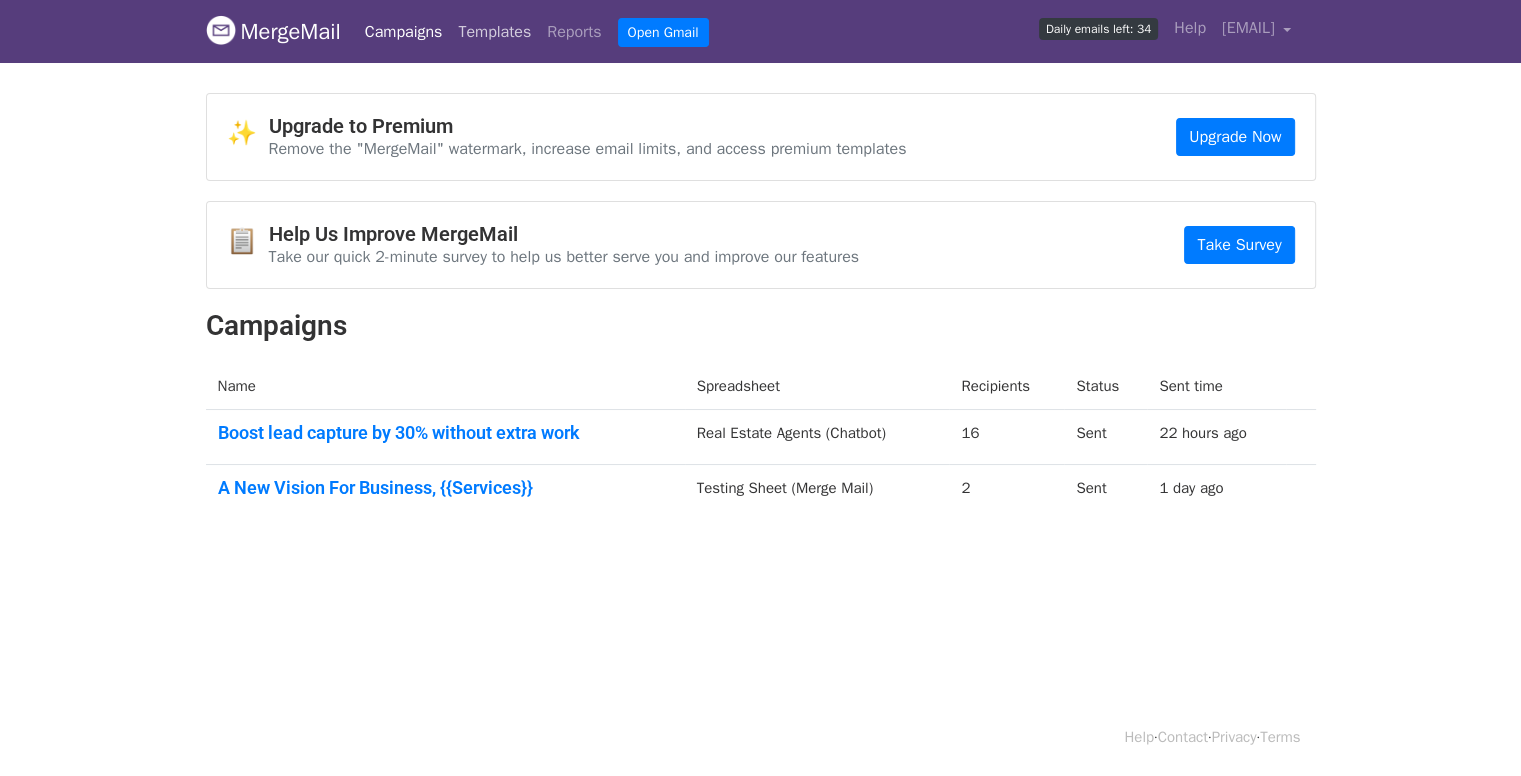 click on "Templates" at bounding box center [494, 32] 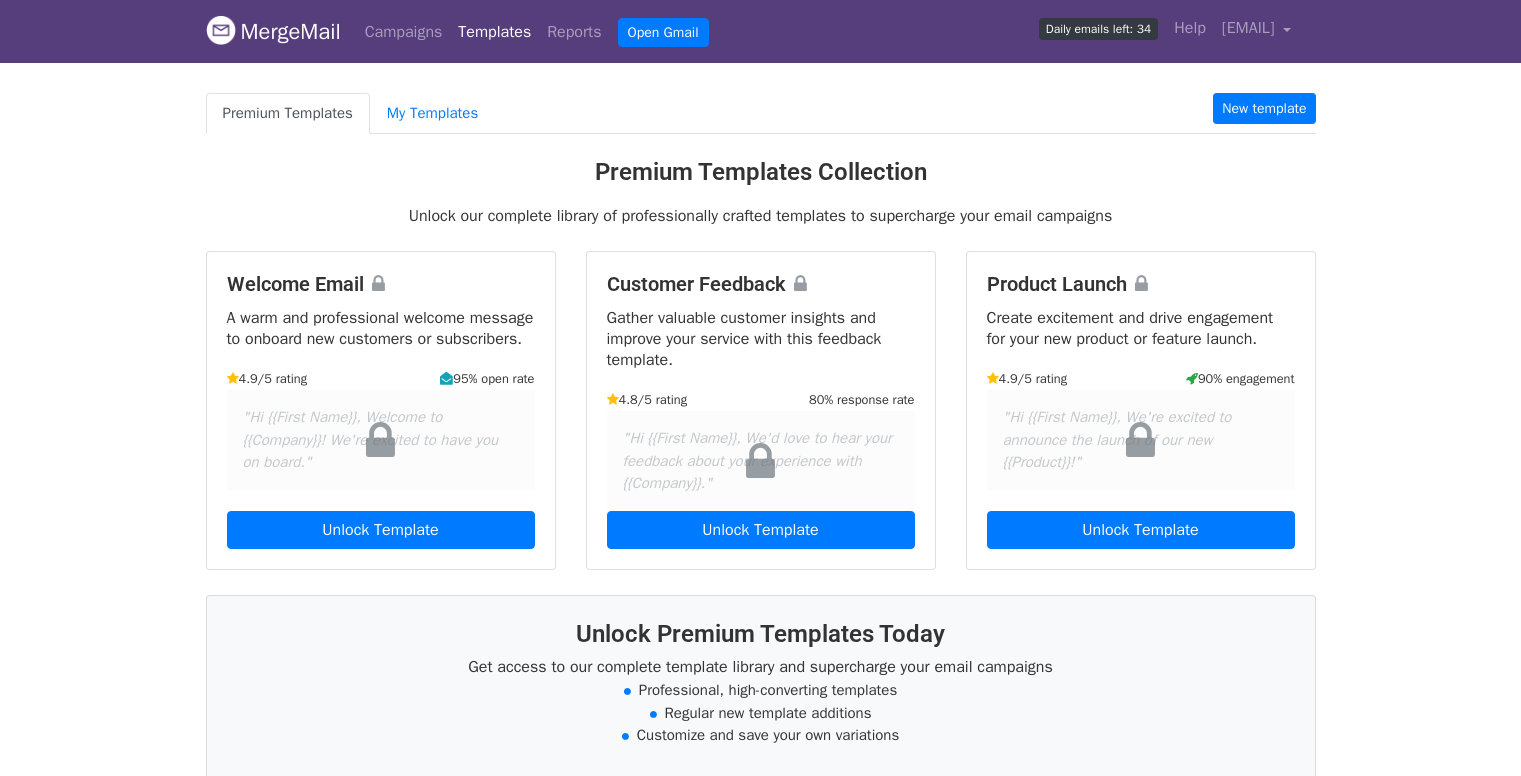 scroll, scrollTop: 0, scrollLeft: 0, axis: both 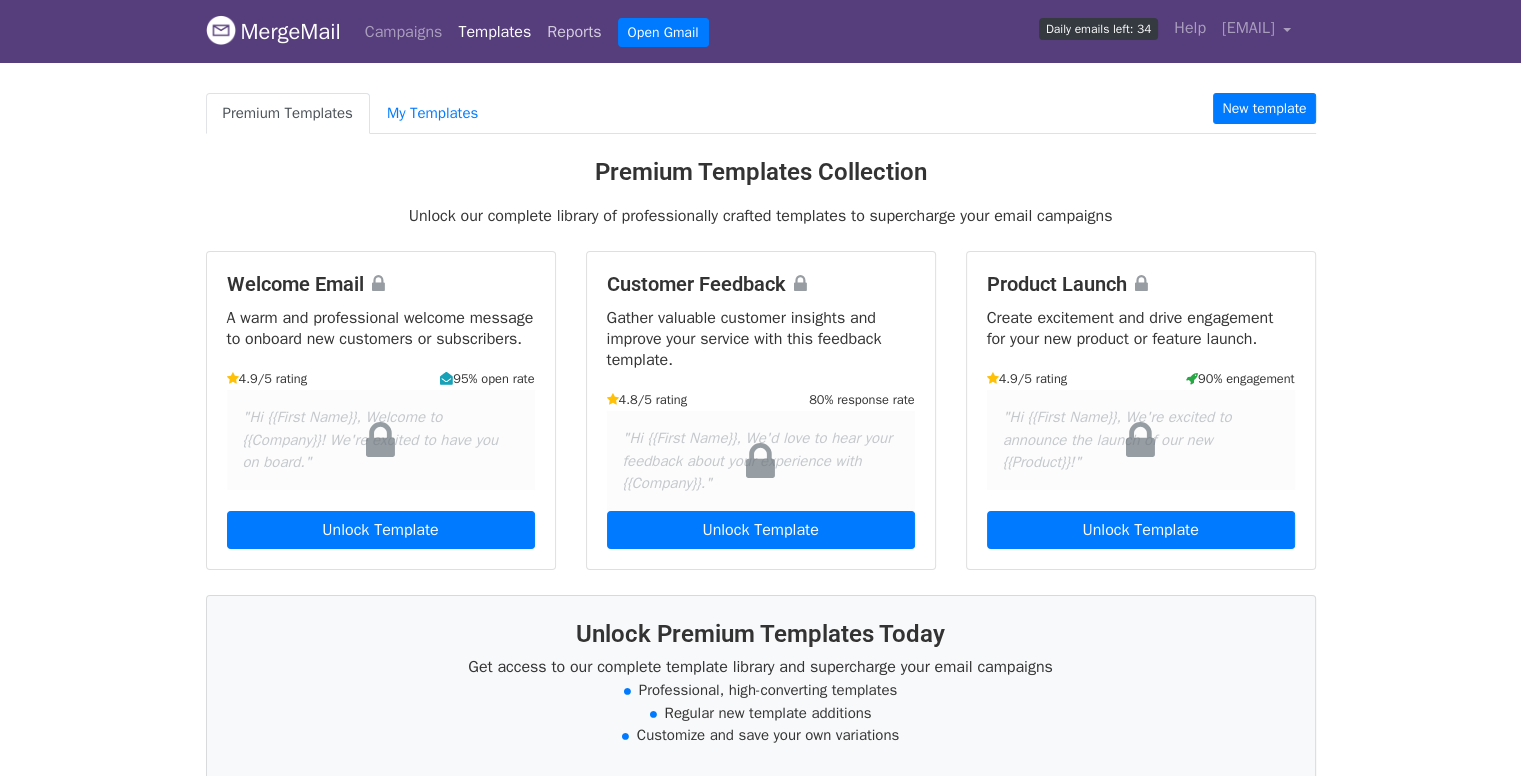 click on "Reports" at bounding box center [574, 32] 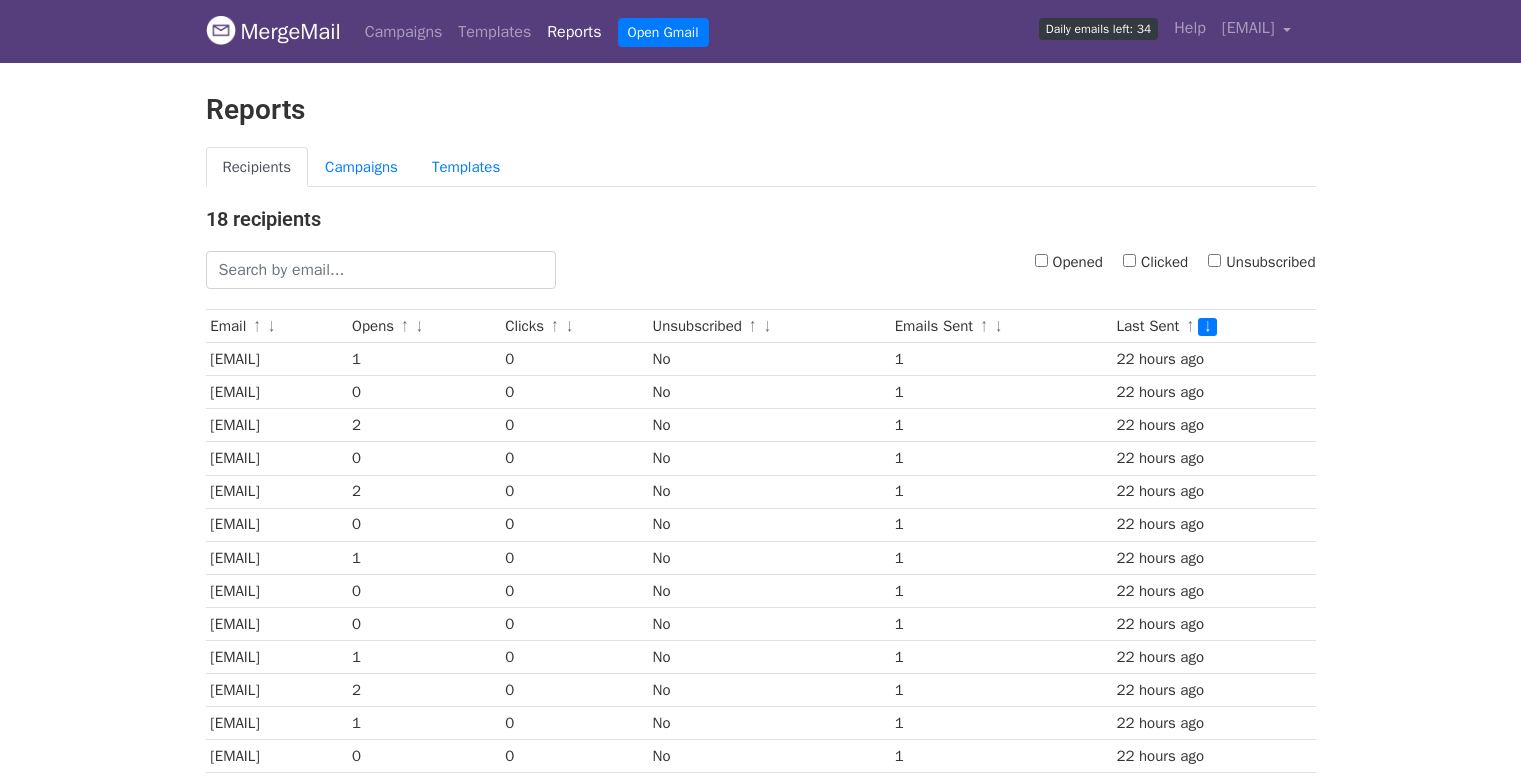 scroll, scrollTop: 0, scrollLeft: 0, axis: both 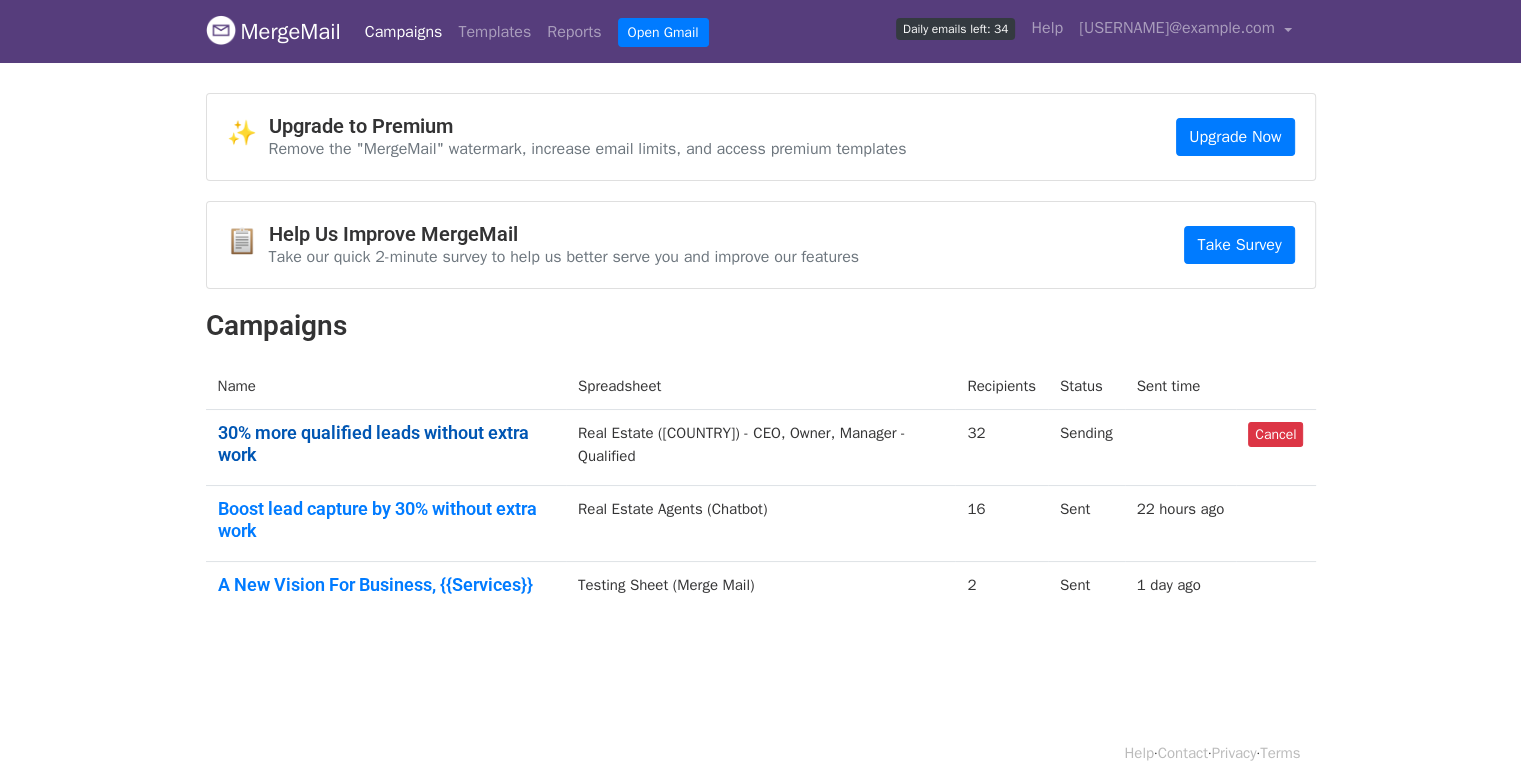 click on "30% more qualified leads without extra work" at bounding box center (386, 443) 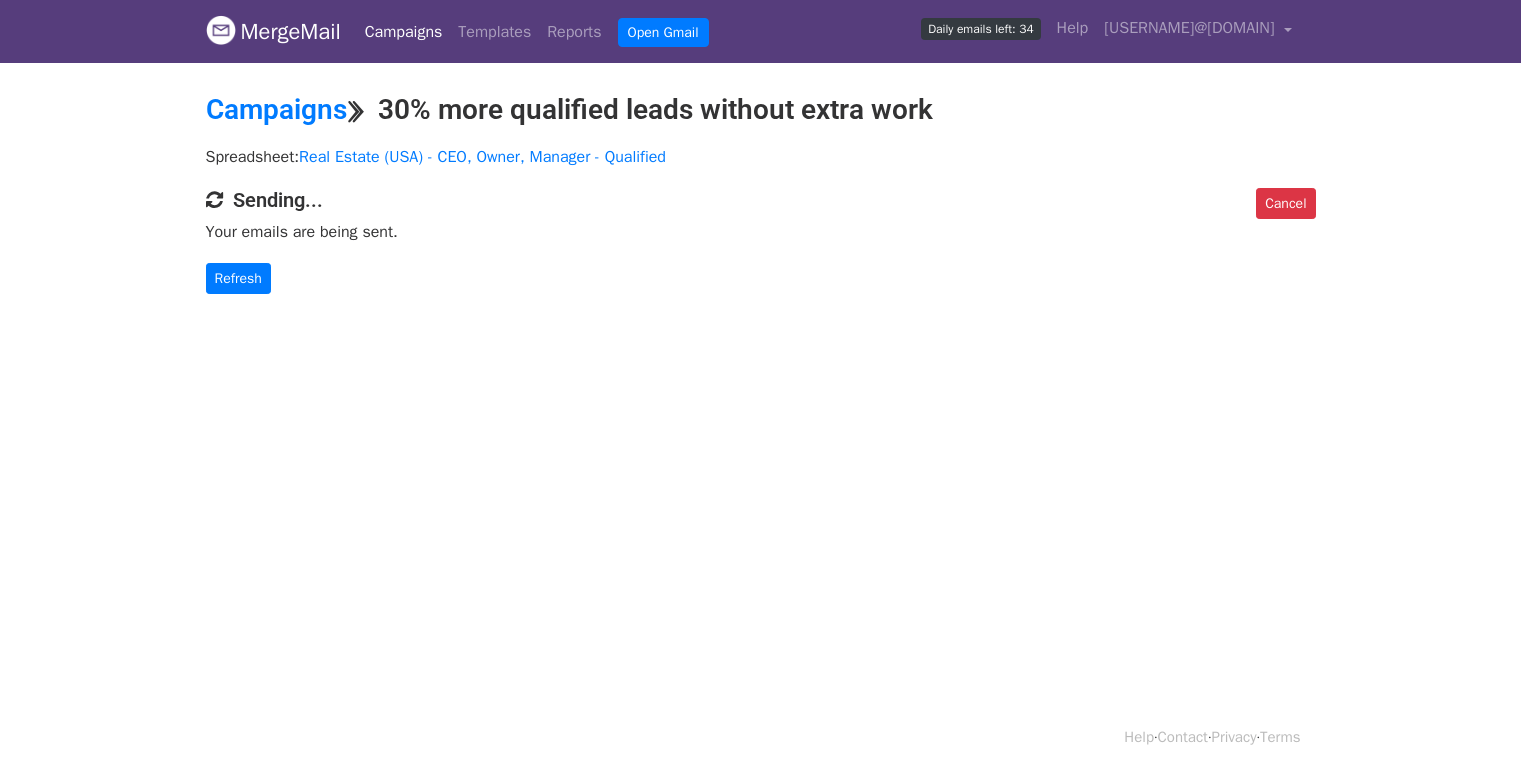 scroll, scrollTop: 0, scrollLeft: 0, axis: both 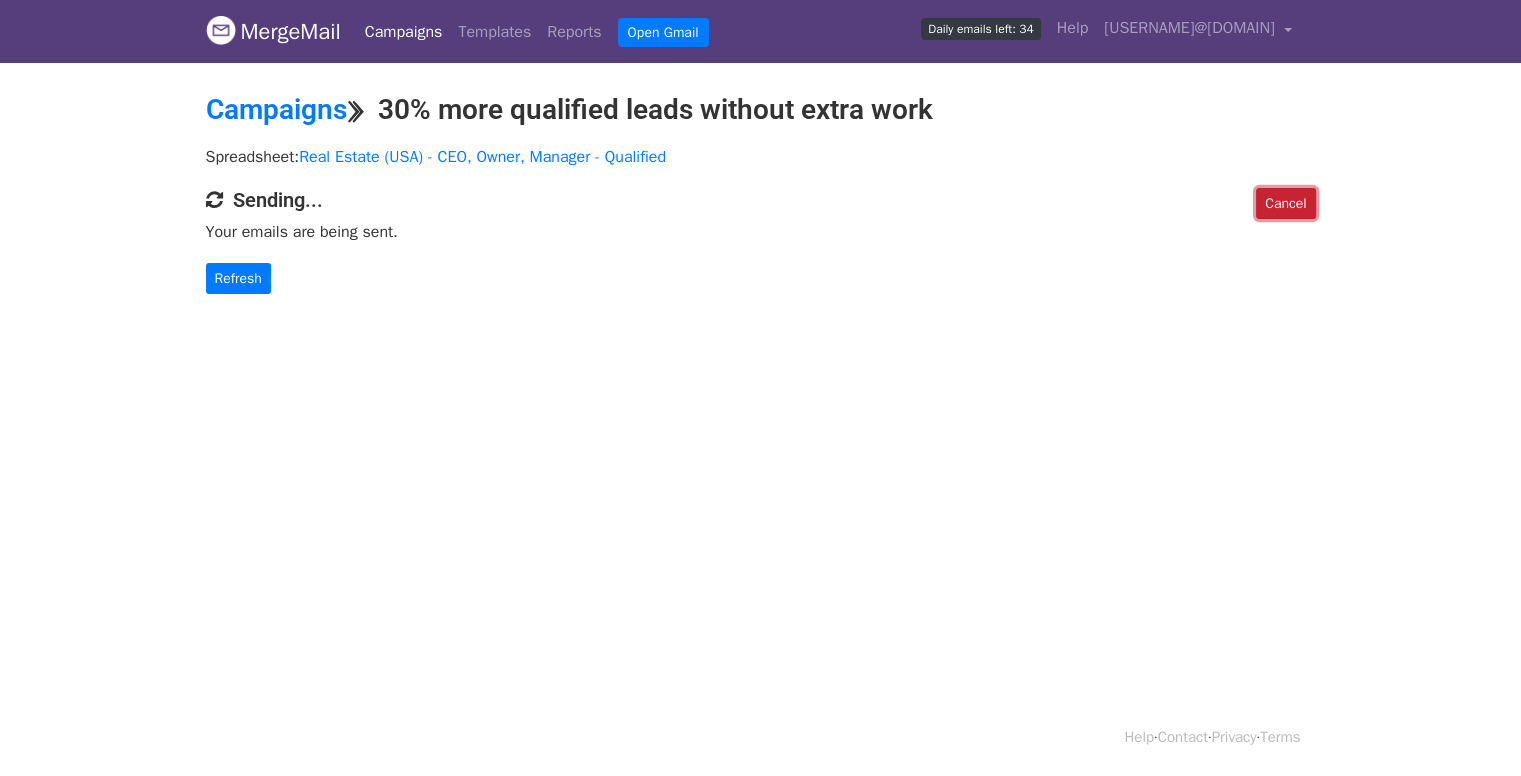 click on "Cancel" at bounding box center (1285, 203) 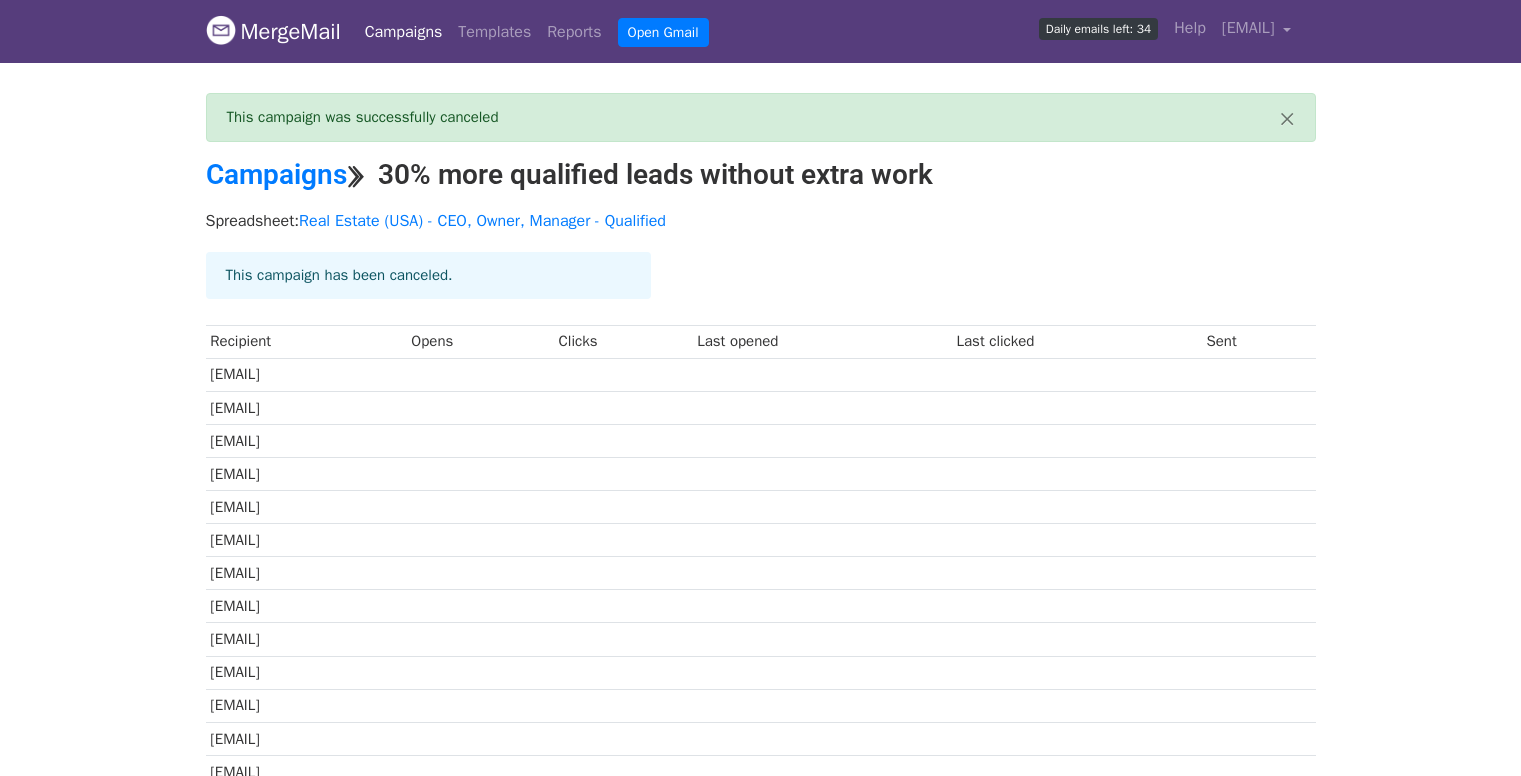 scroll, scrollTop: 0, scrollLeft: 0, axis: both 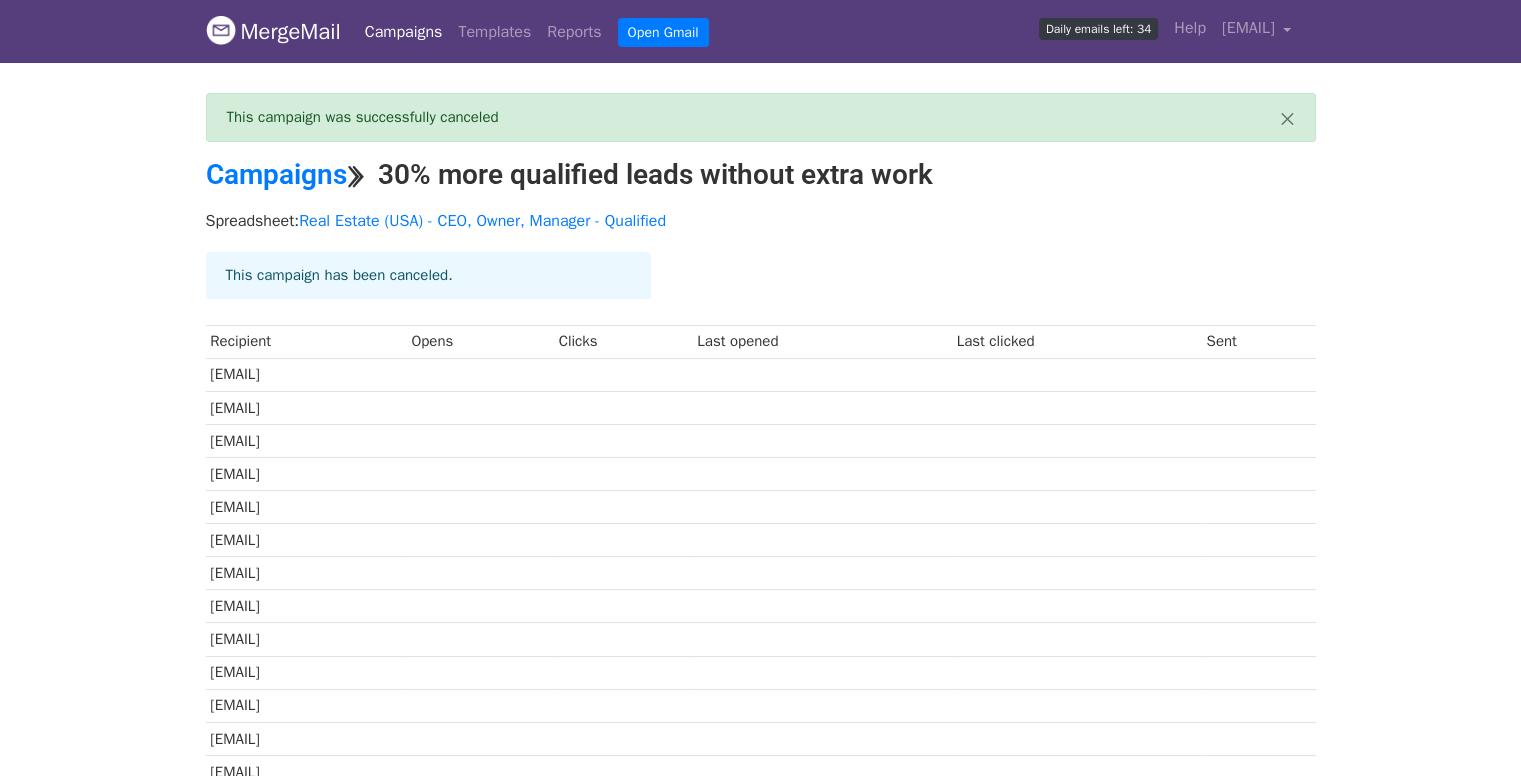 click on "Campaigns" at bounding box center [404, 32] 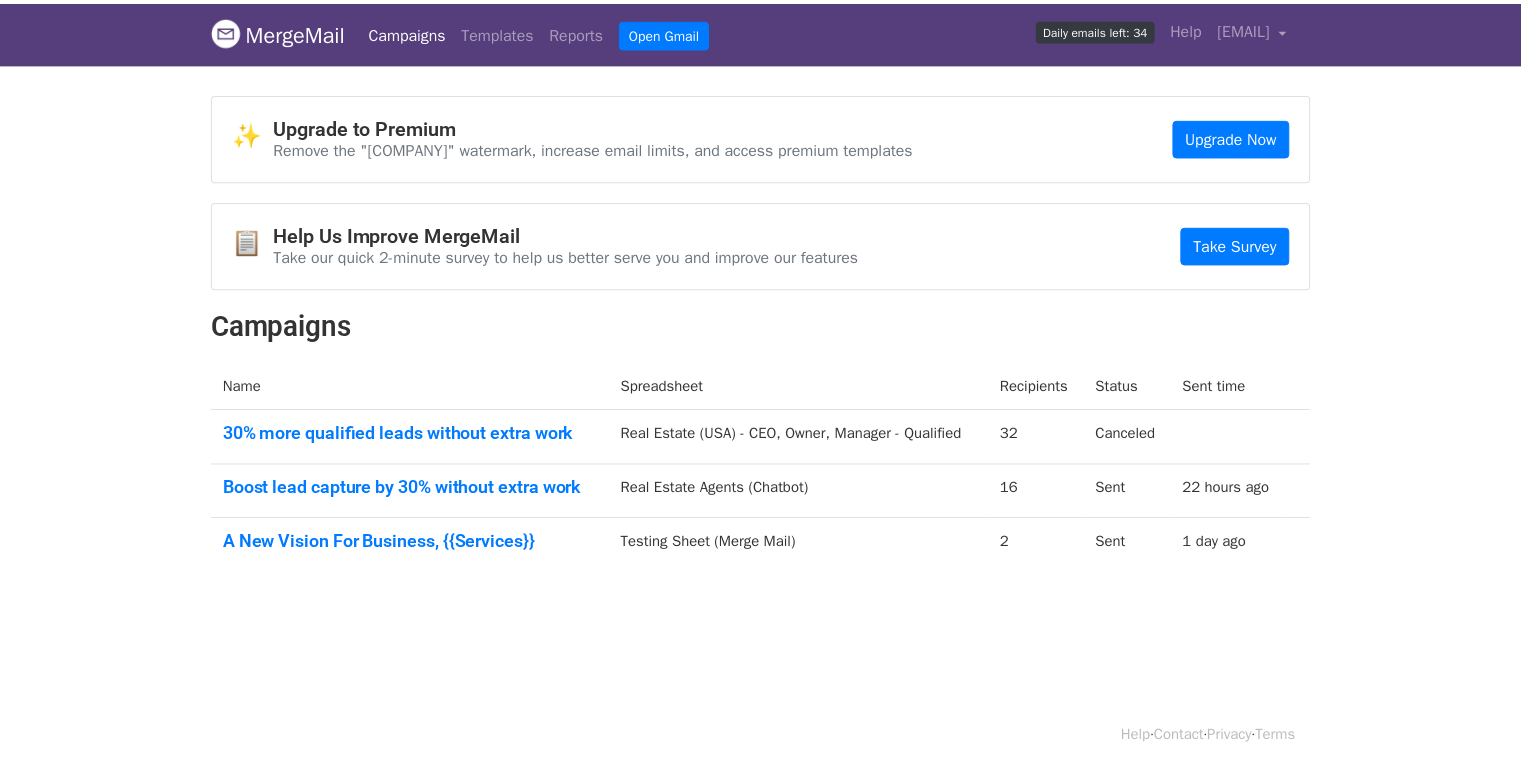 scroll, scrollTop: 0, scrollLeft: 0, axis: both 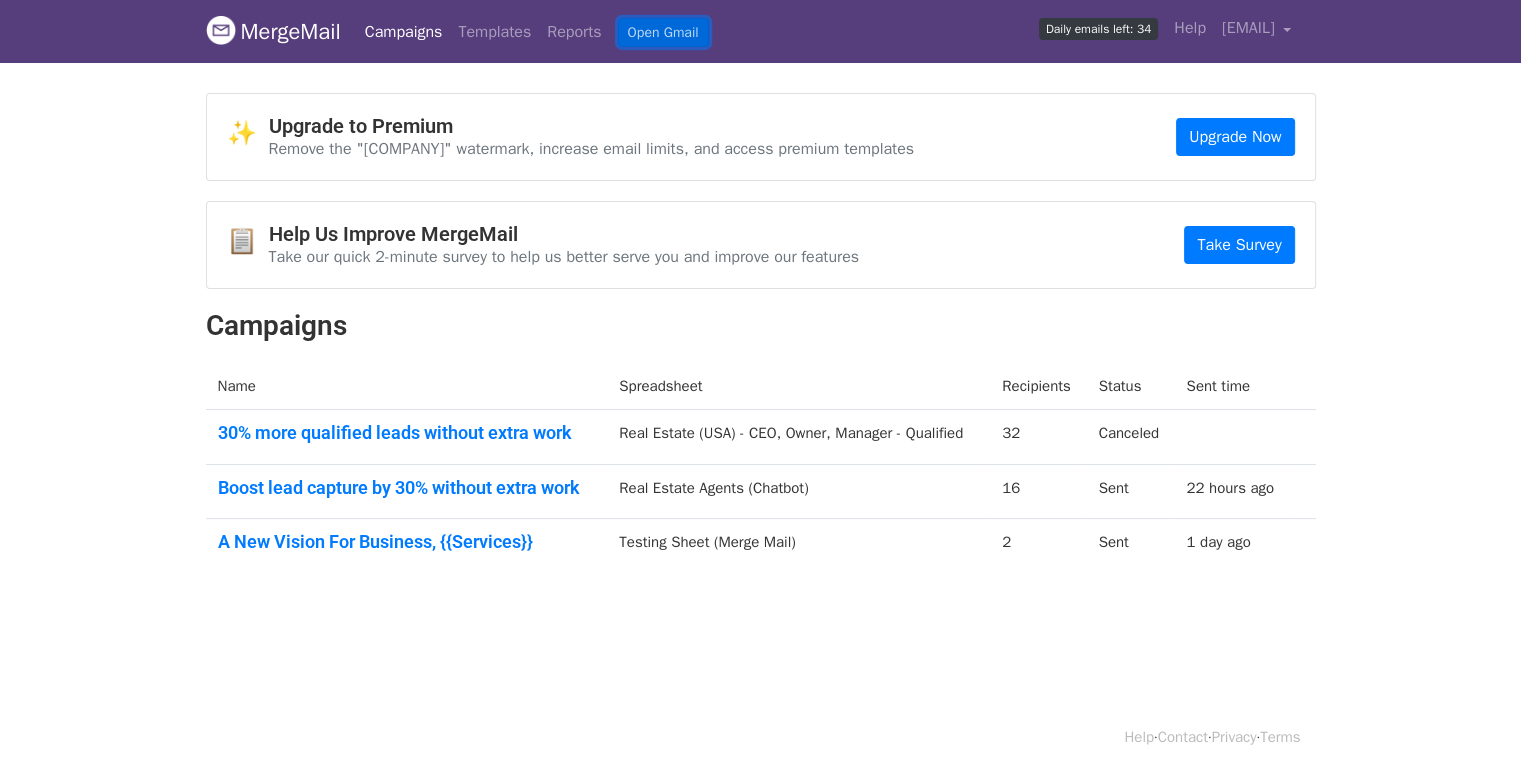 click on "Open Gmail" at bounding box center (663, 32) 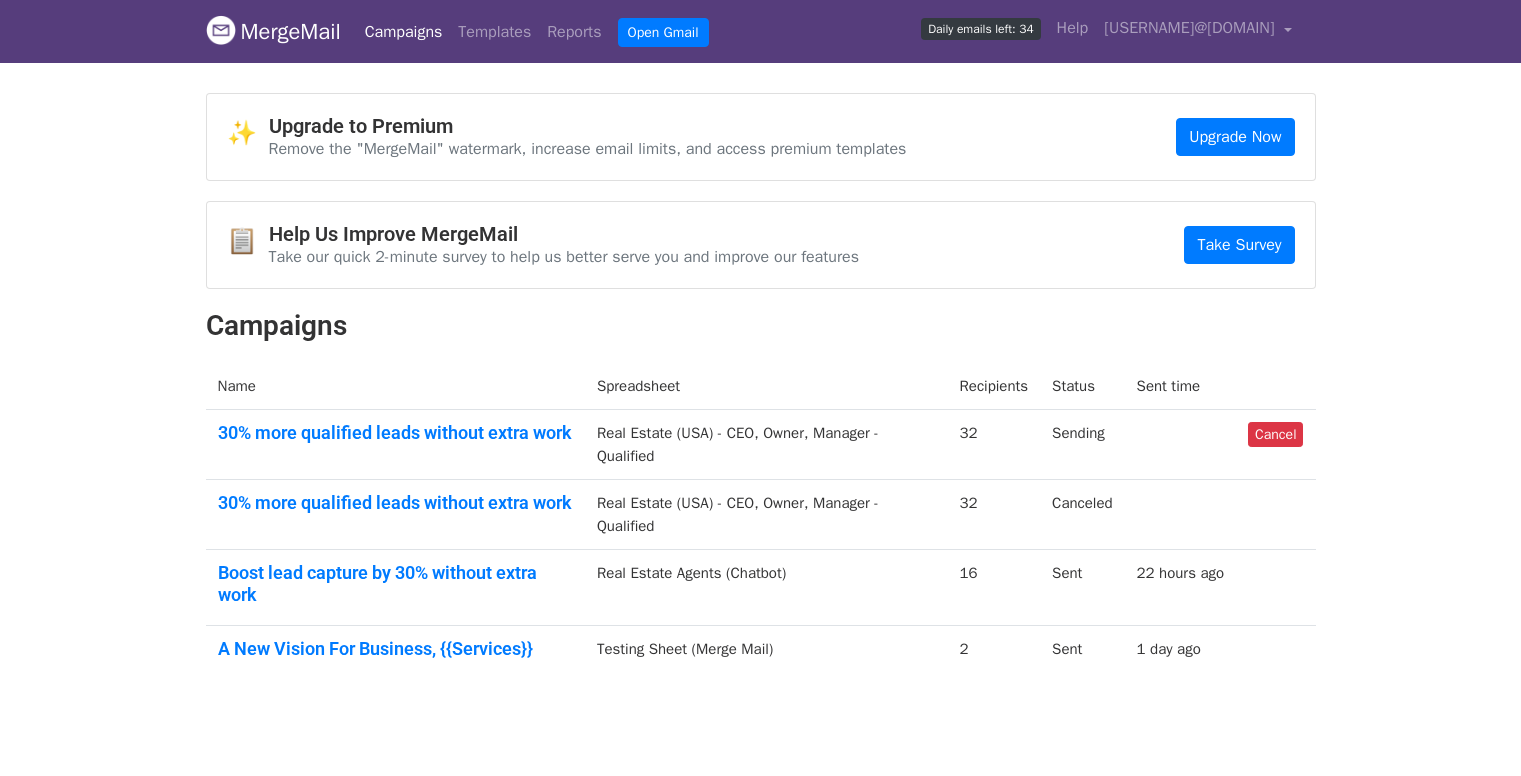 scroll, scrollTop: 0, scrollLeft: 0, axis: both 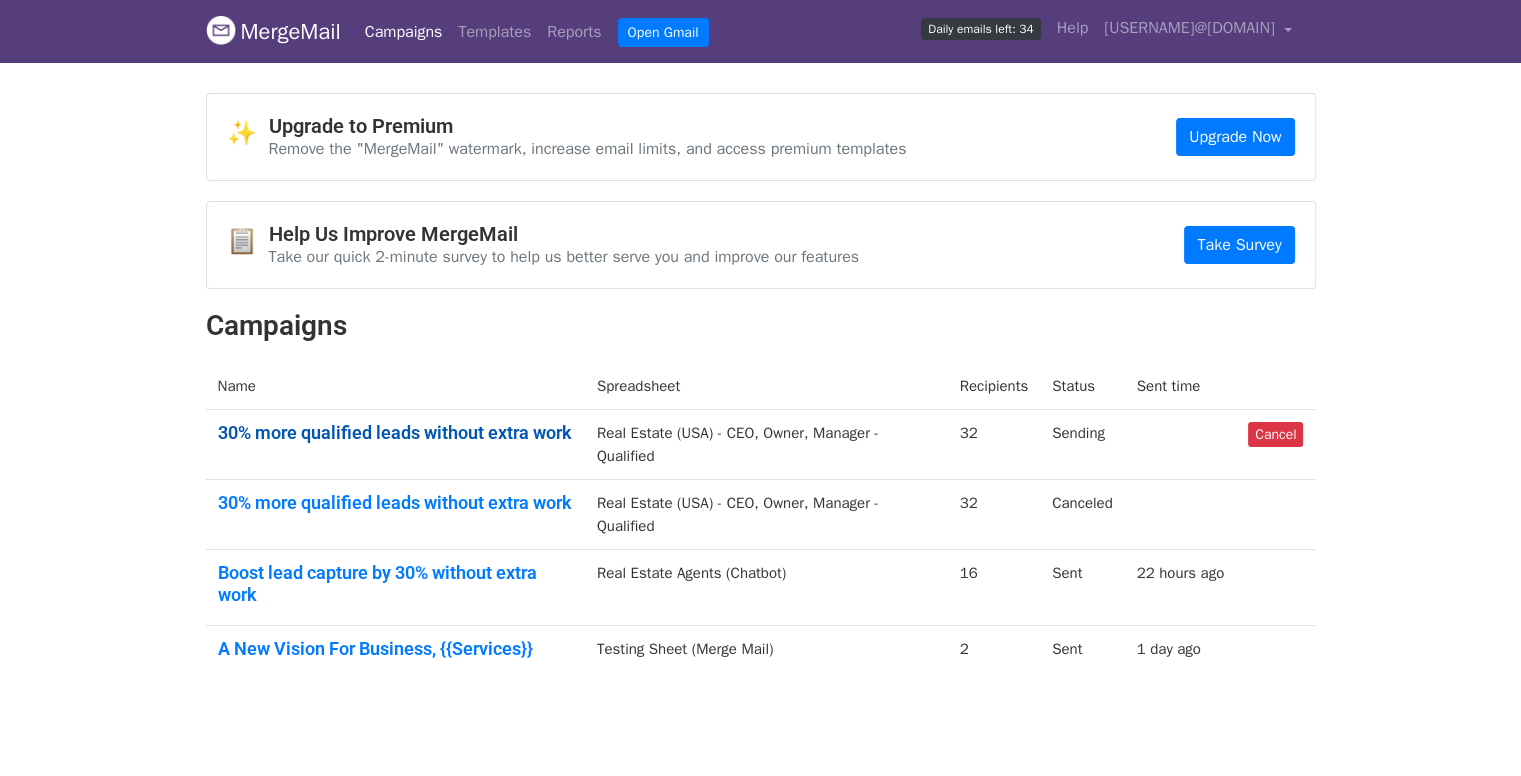 click on "30% more qualified leads without extra work" at bounding box center (395, 433) 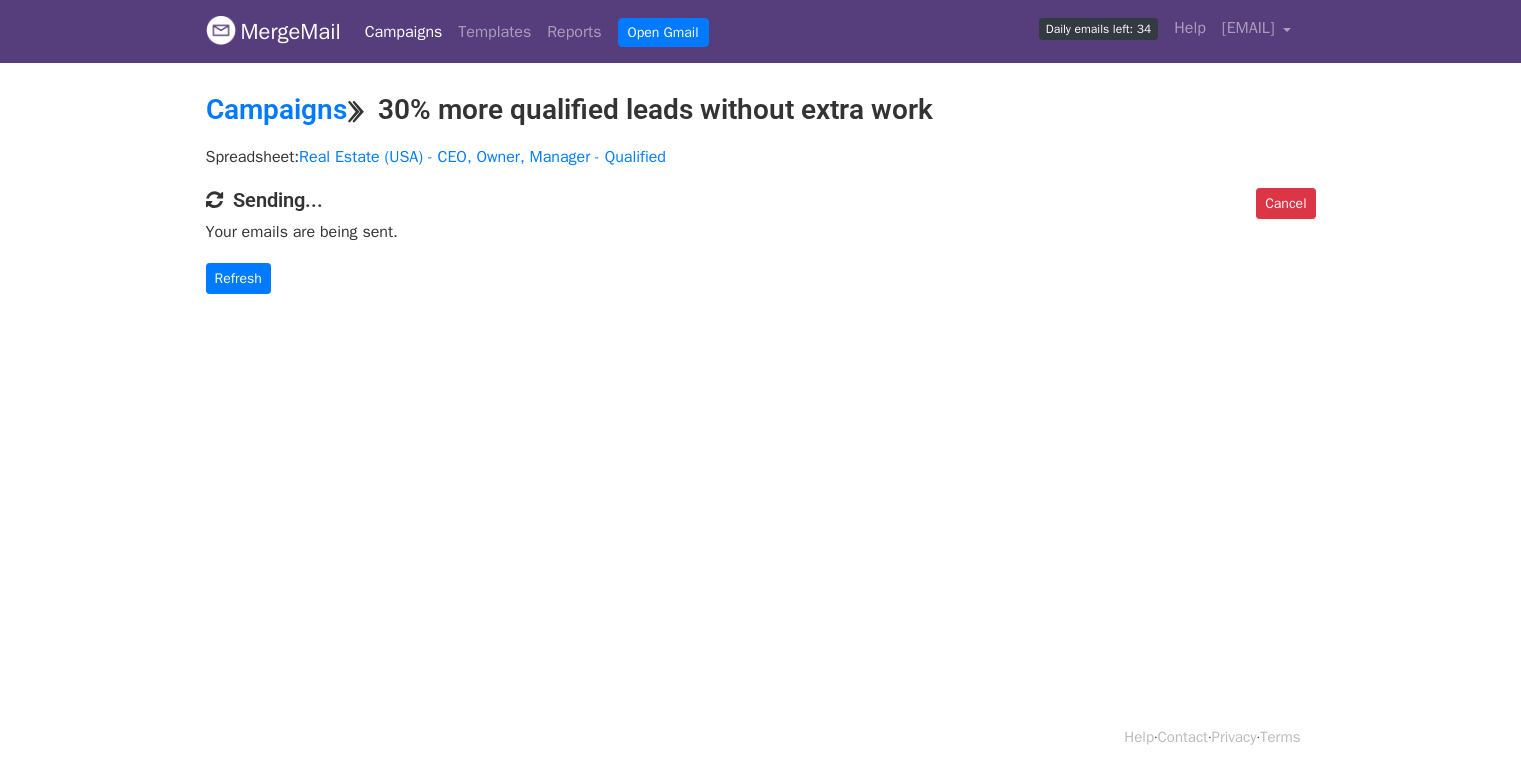 scroll, scrollTop: 0, scrollLeft: 0, axis: both 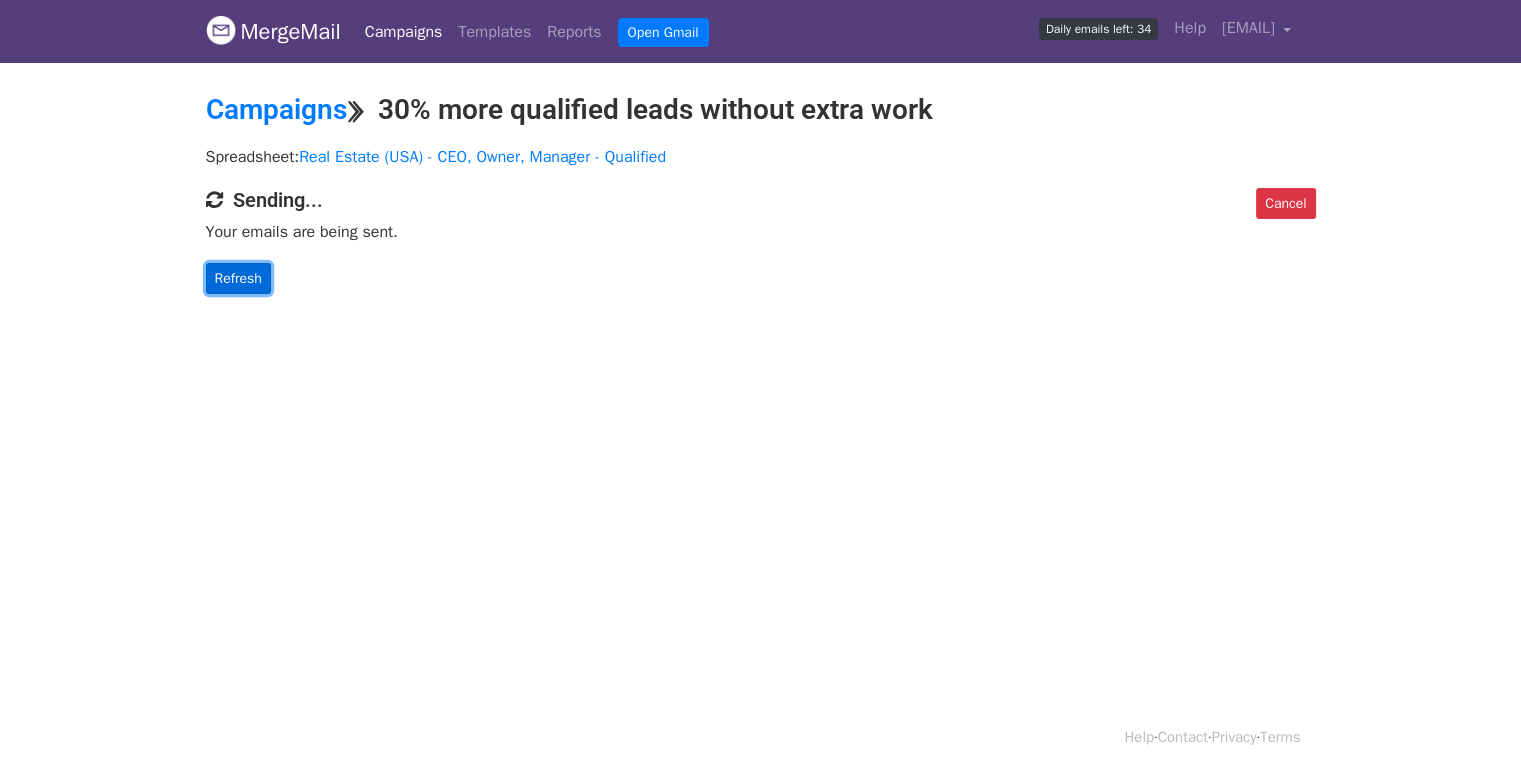 click on "Refresh" at bounding box center (238, 278) 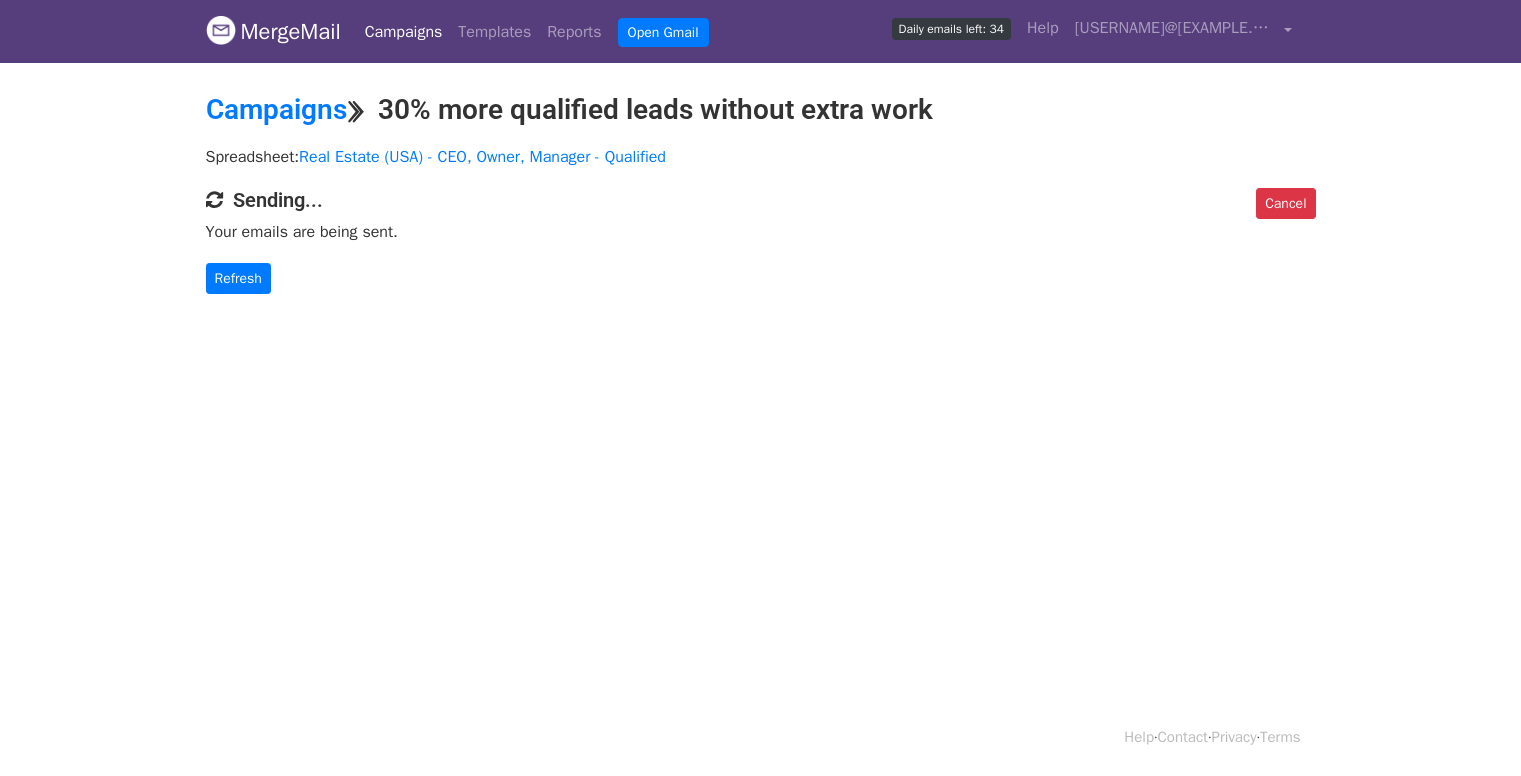 scroll, scrollTop: 0, scrollLeft: 0, axis: both 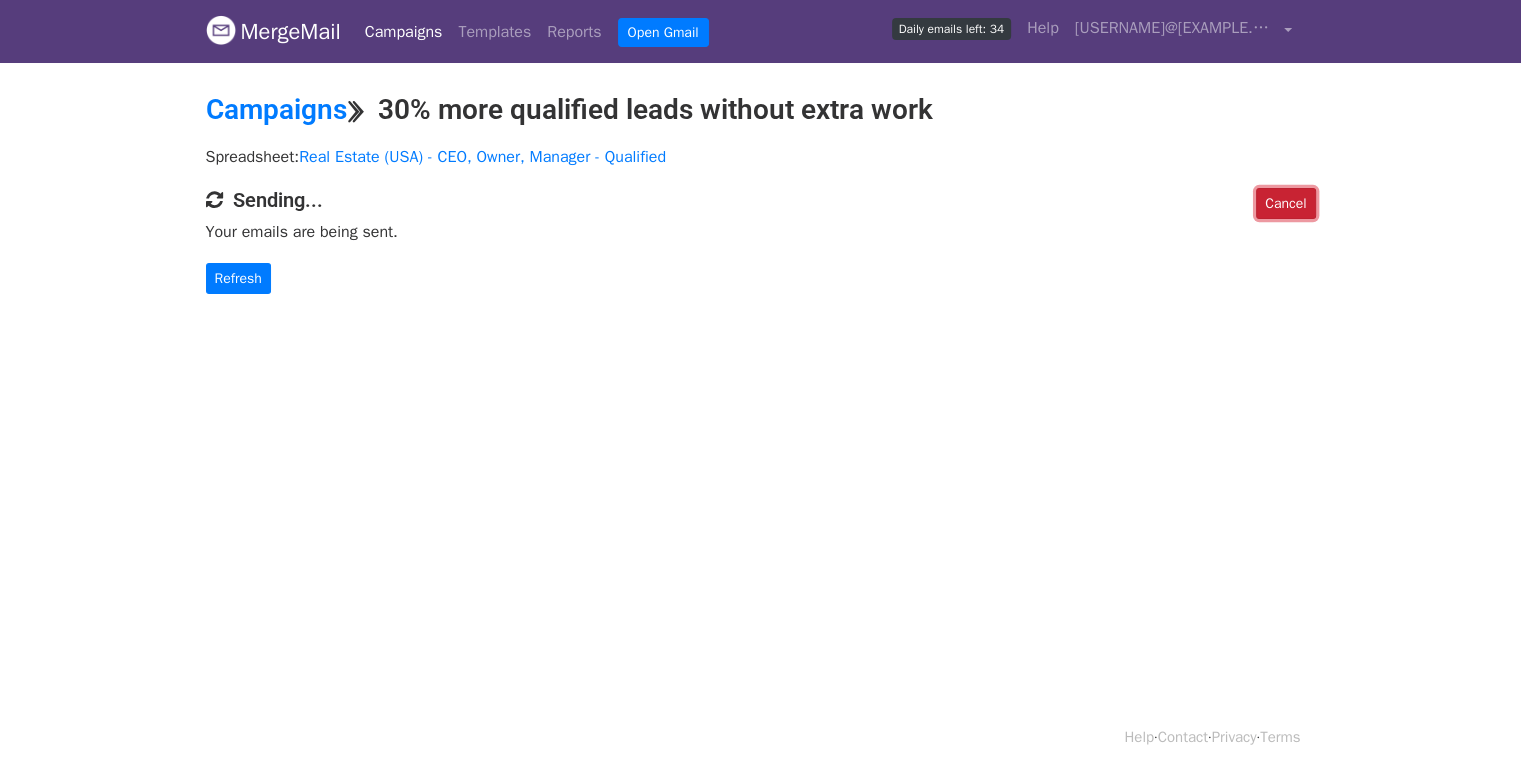 click on "Cancel" at bounding box center (1285, 203) 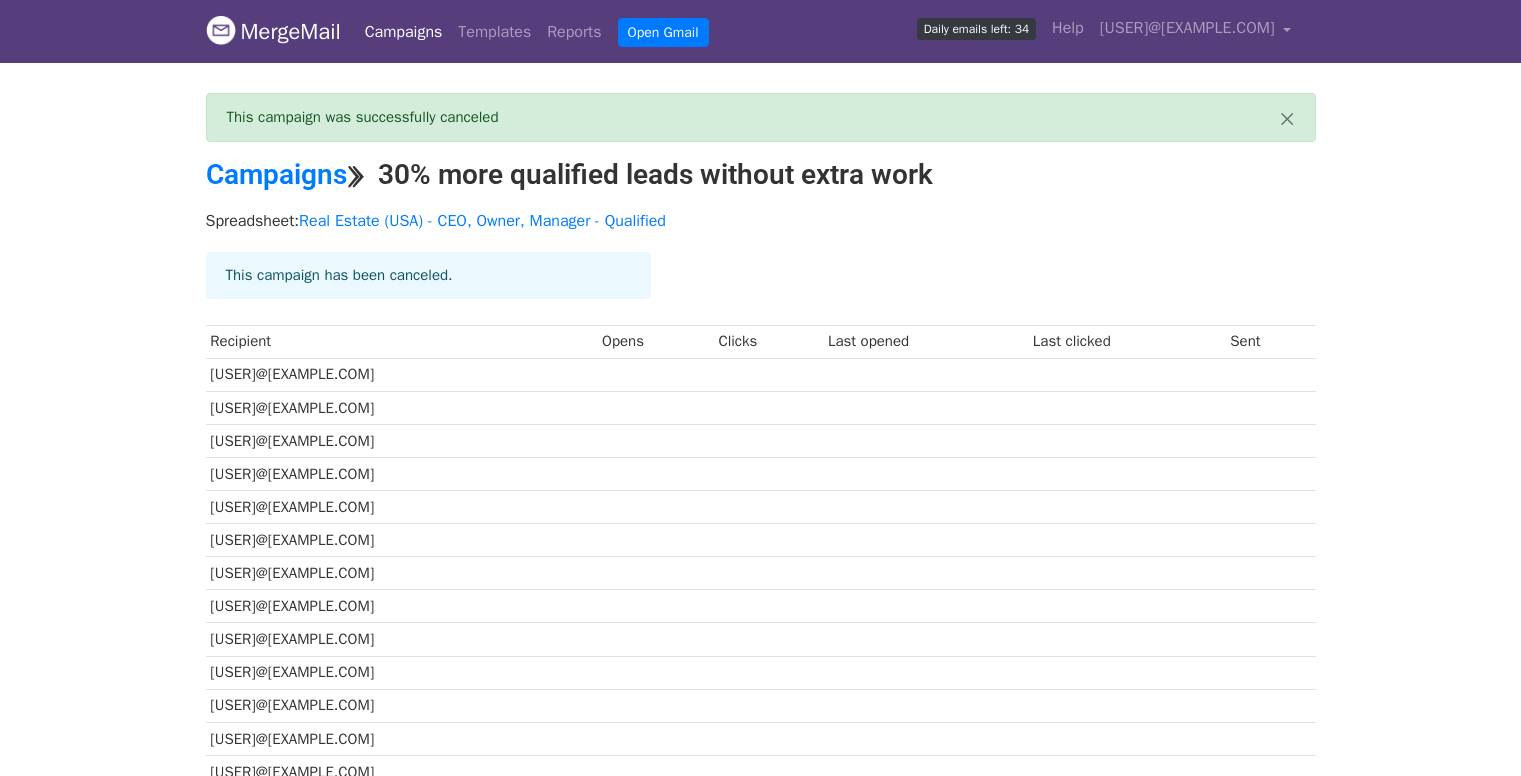 scroll, scrollTop: 0, scrollLeft: 0, axis: both 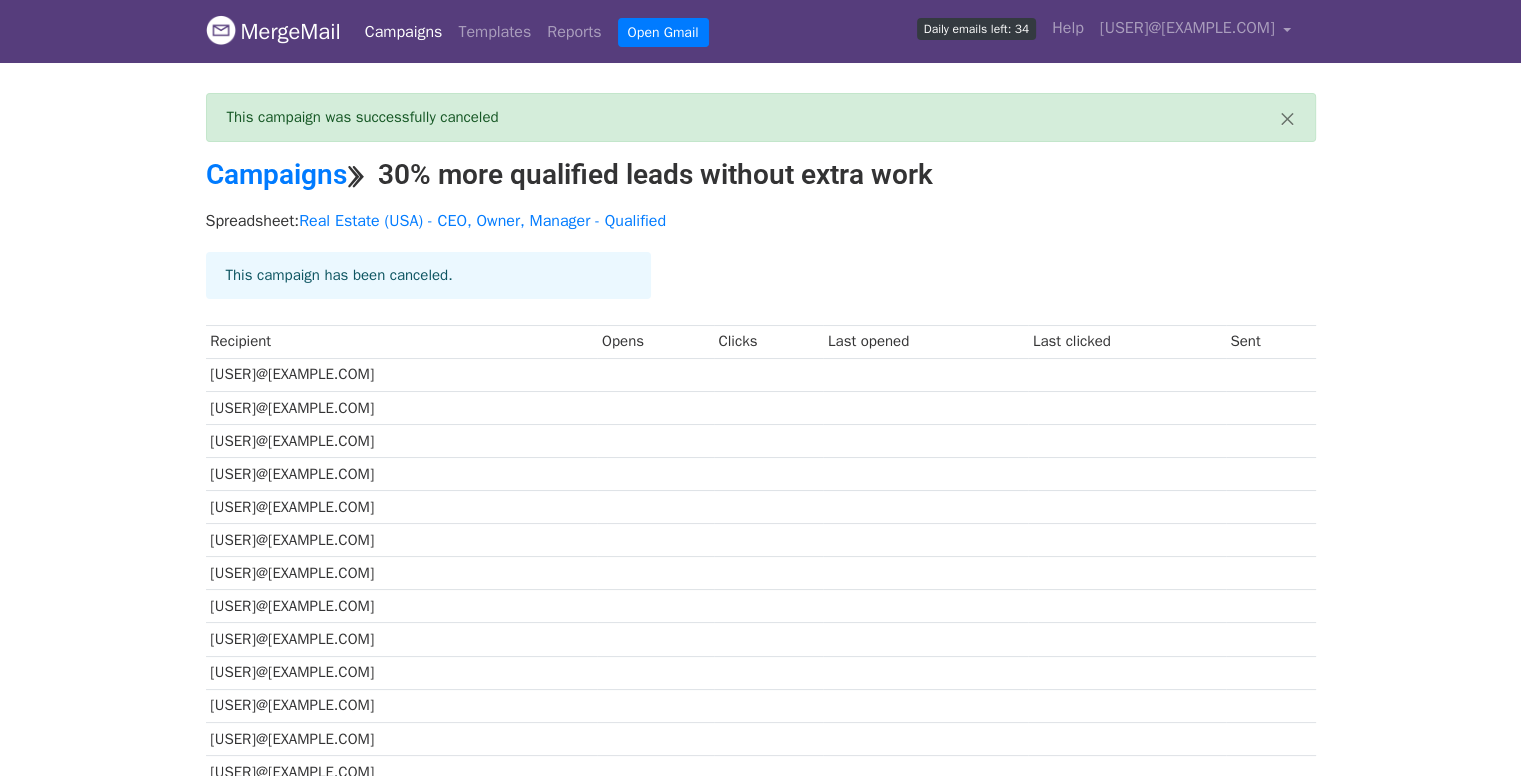 click on "Campaigns" at bounding box center (404, 32) 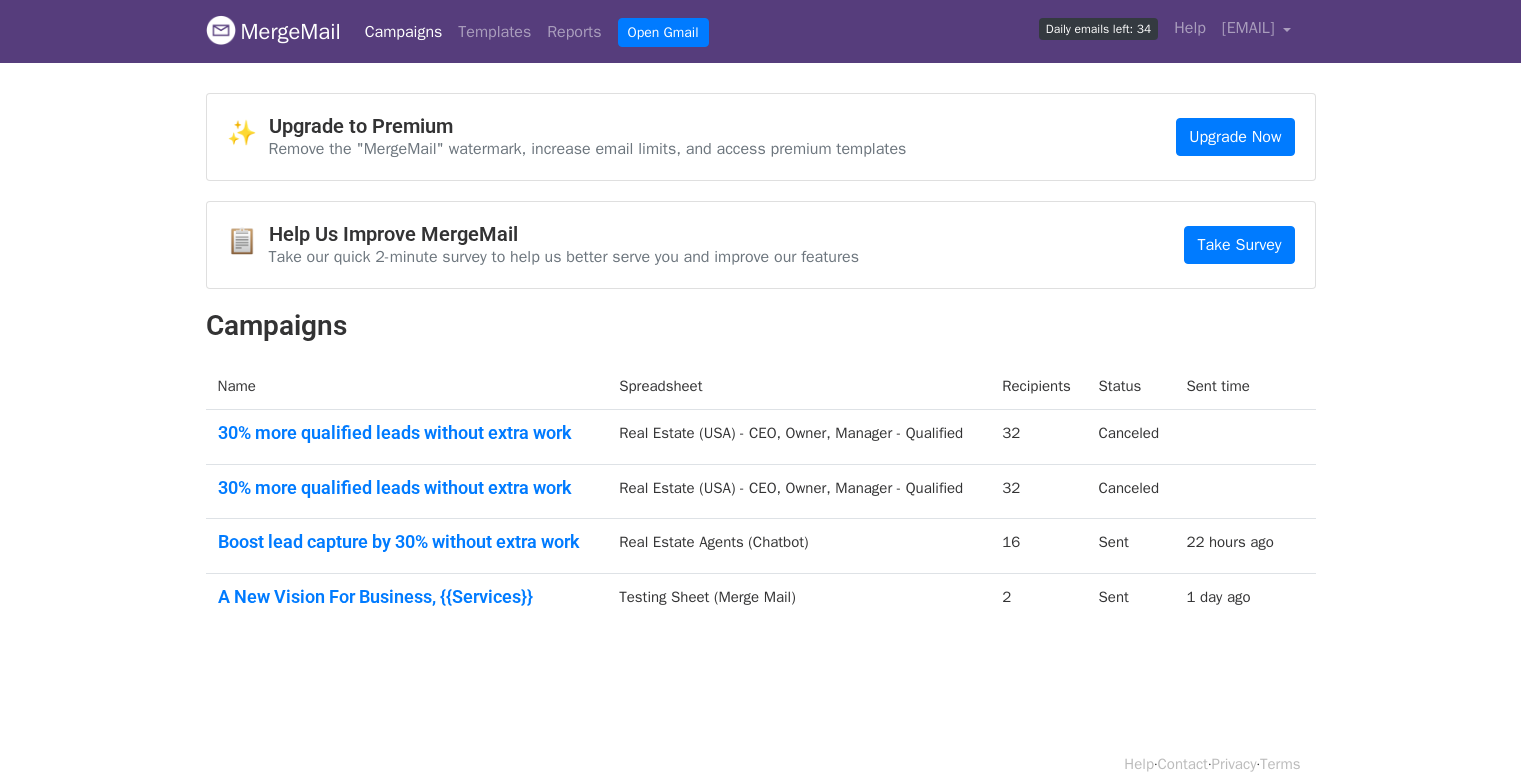 scroll, scrollTop: 0, scrollLeft: 0, axis: both 